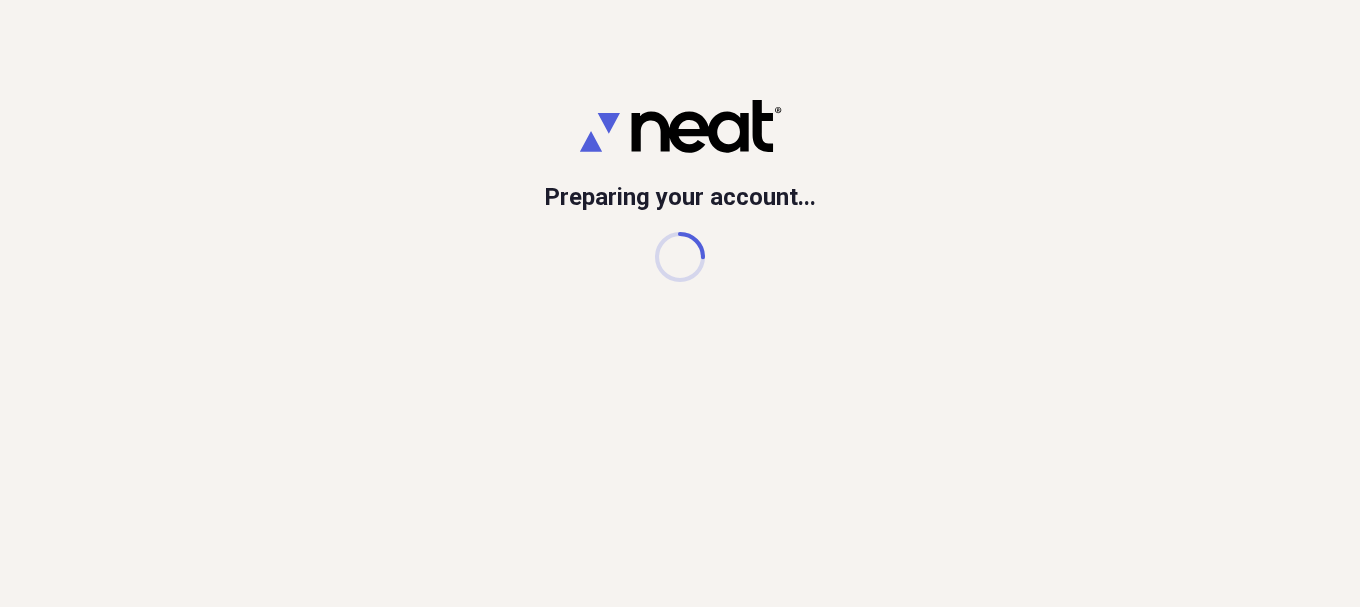 scroll, scrollTop: 0, scrollLeft: 0, axis: both 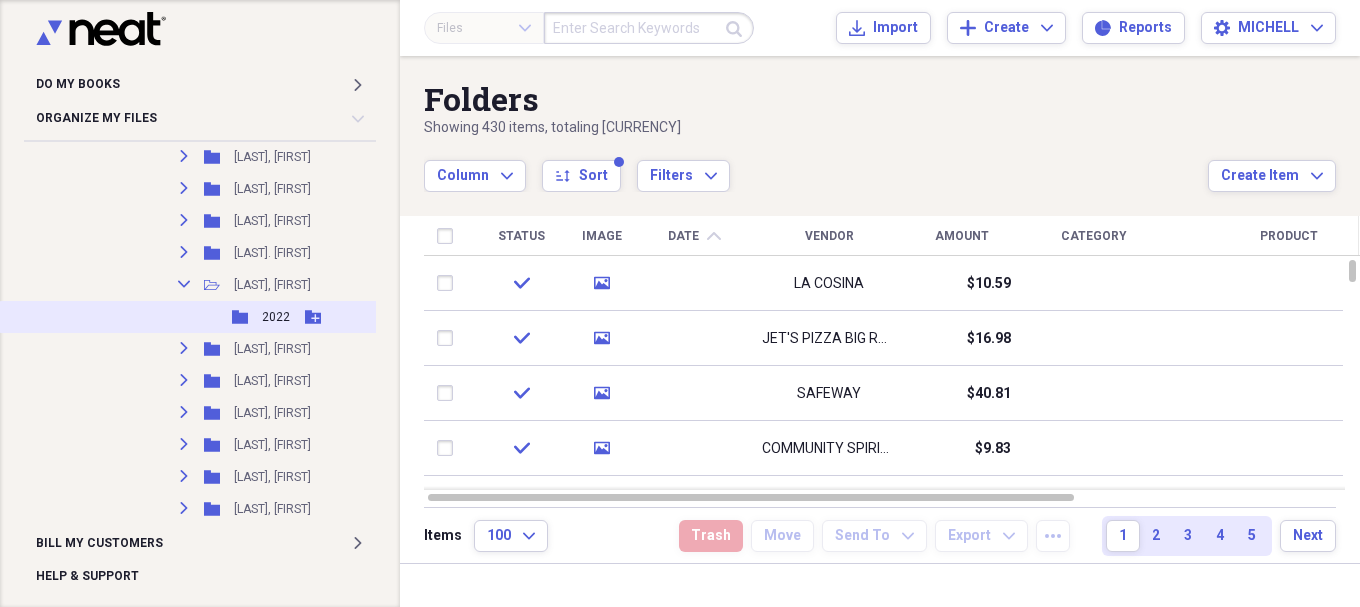 click on "2022" at bounding box center (276, 317) 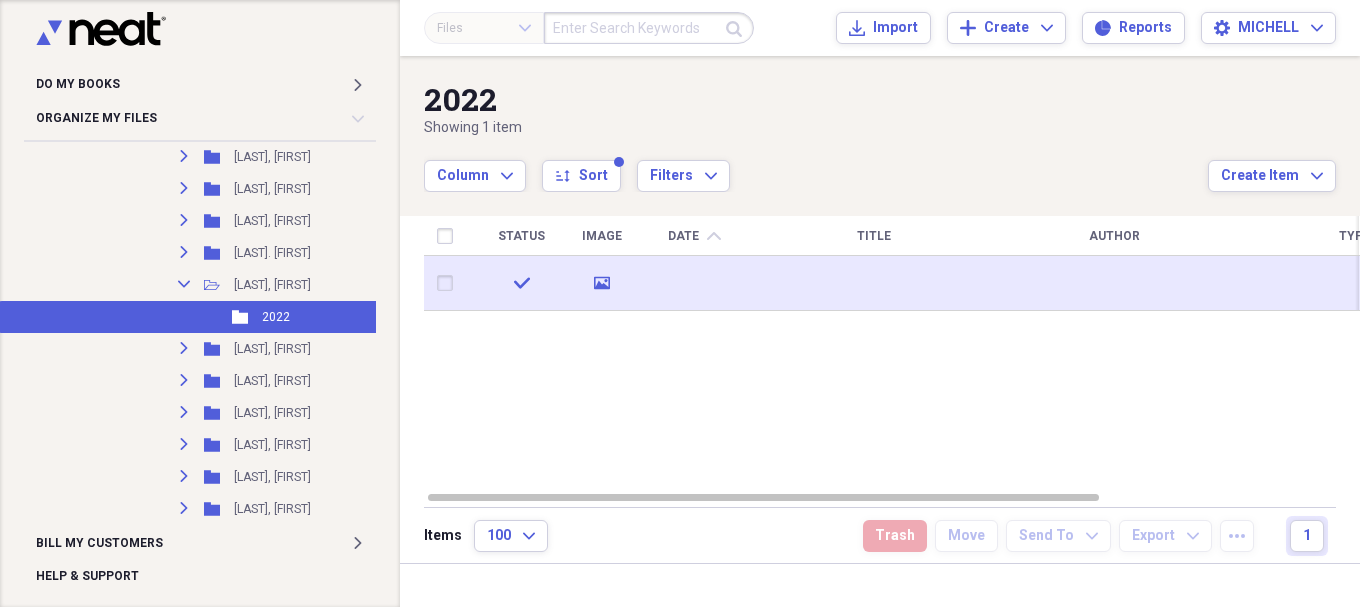 click at bounding box center [874, 283] 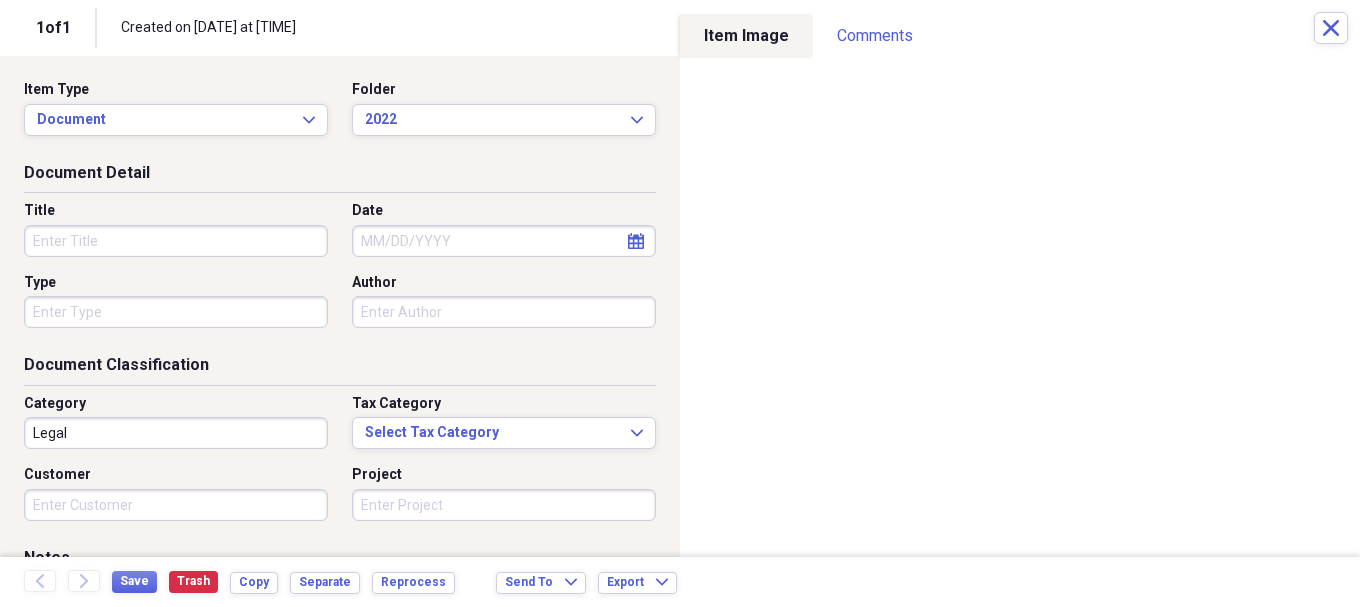 click on "Title" at bounding box center [176, 241] 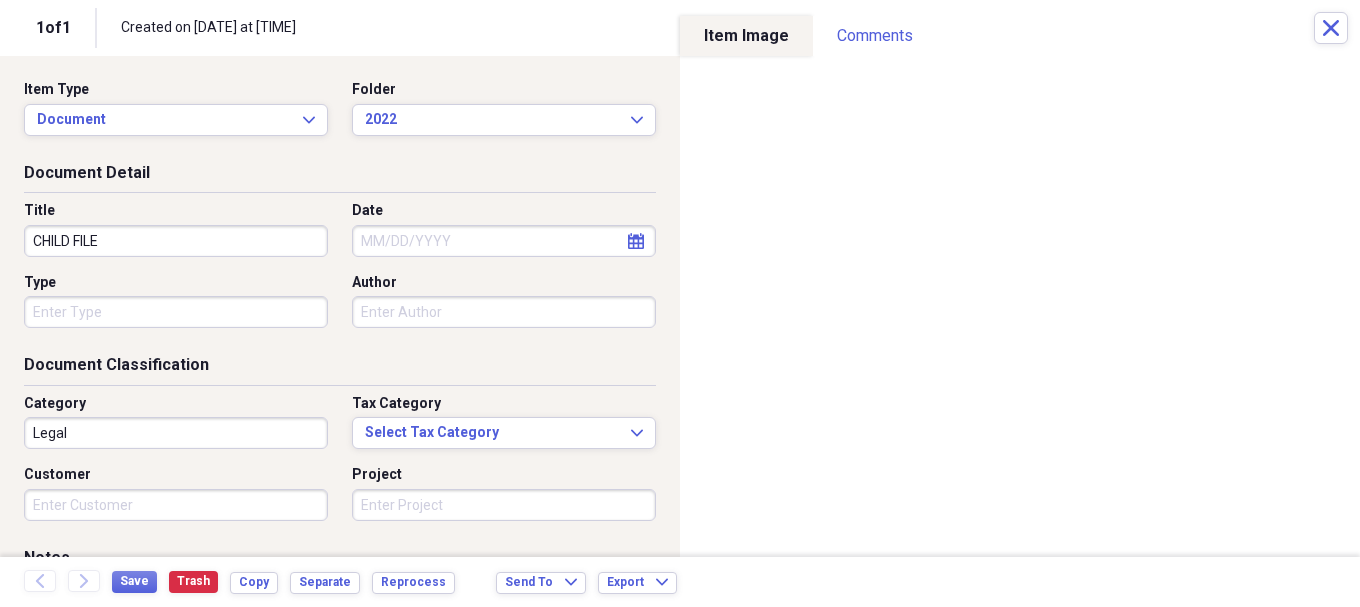 type on "CHILD FILE" 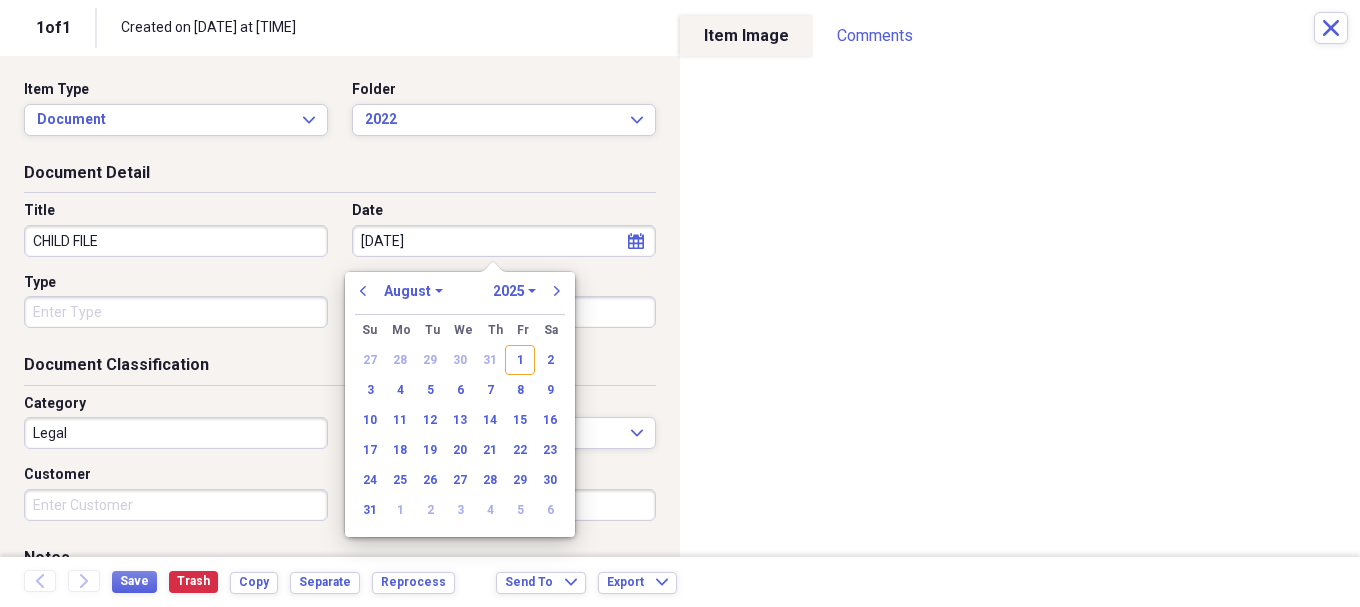 type on "[DATE]" 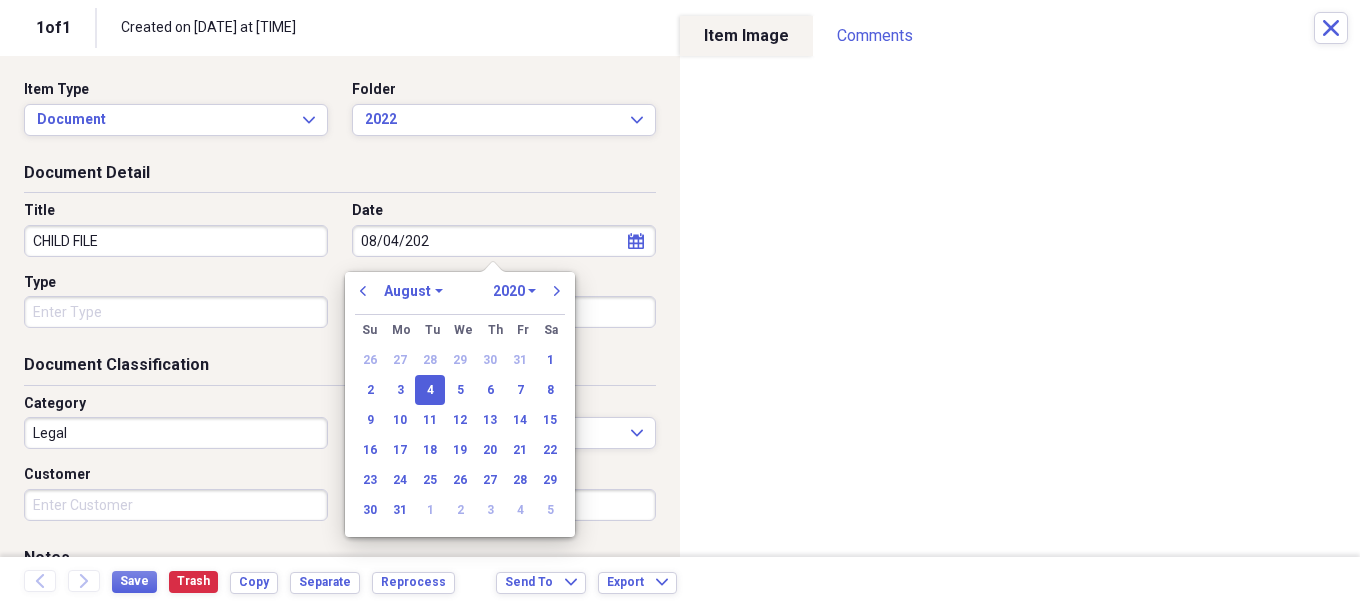 type on "08/04/2022" 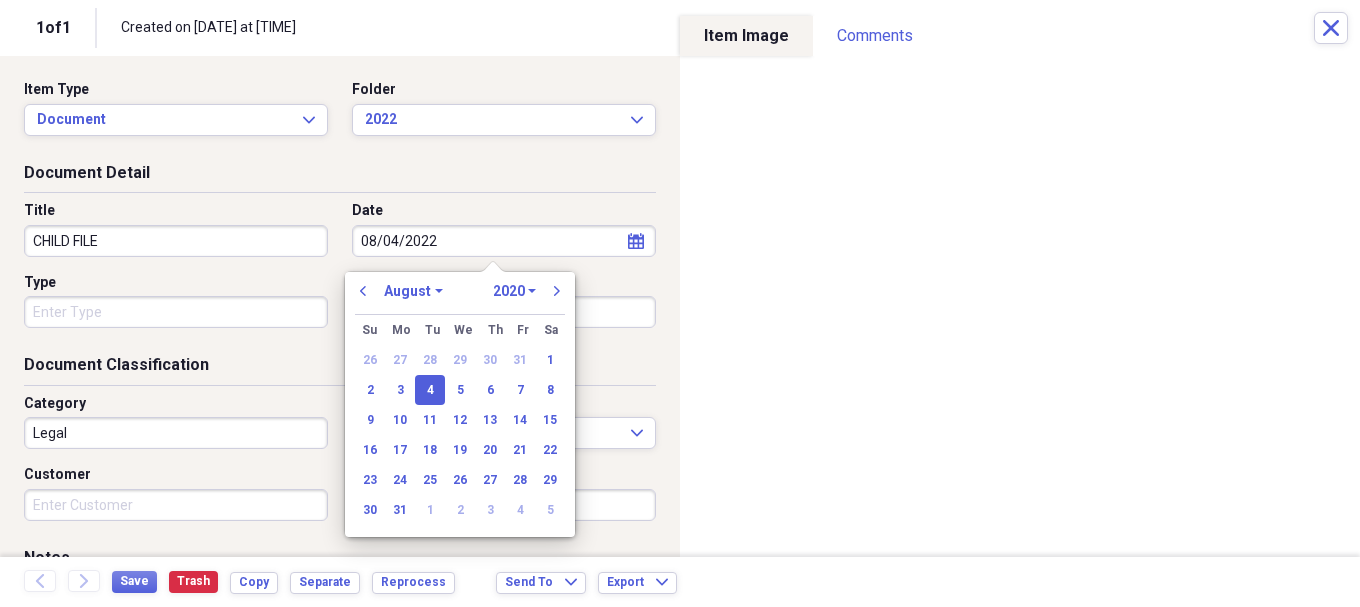 select on "2022" 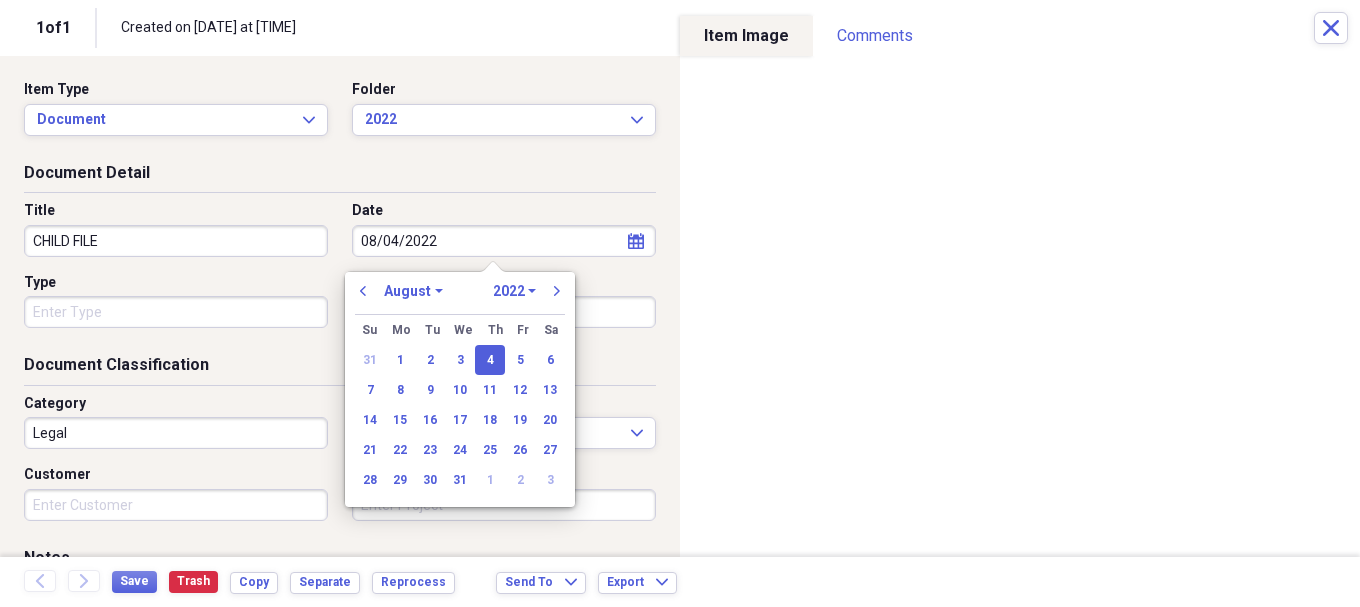 type on "08/04/2022" 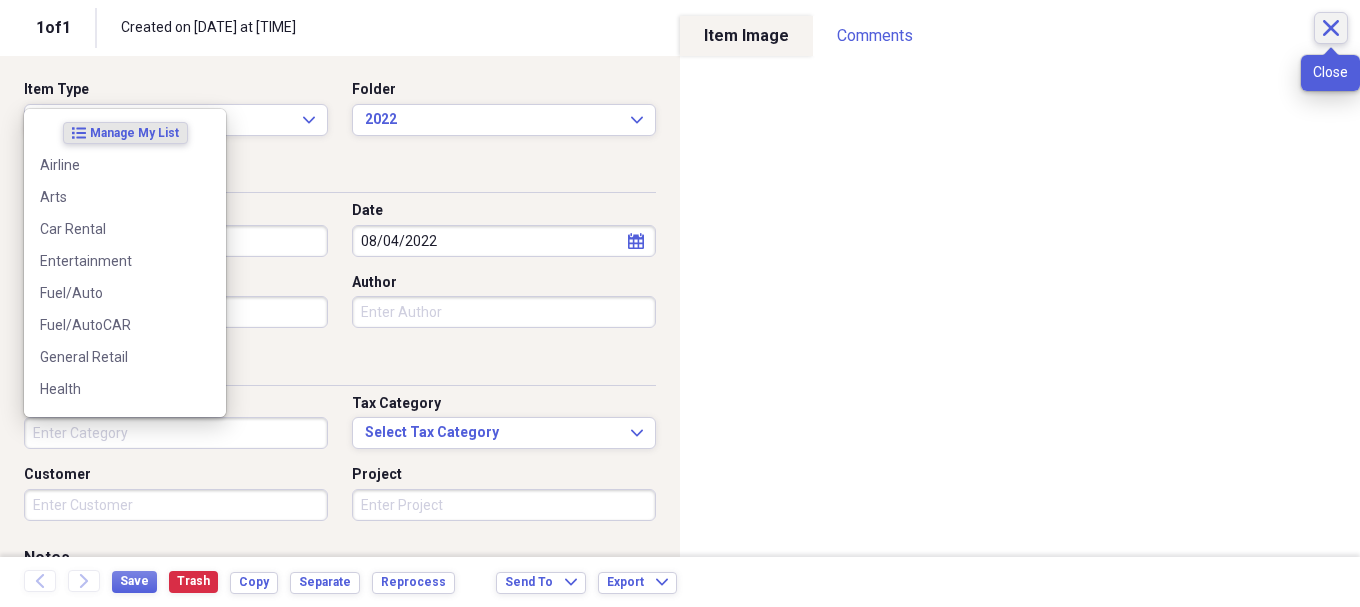type 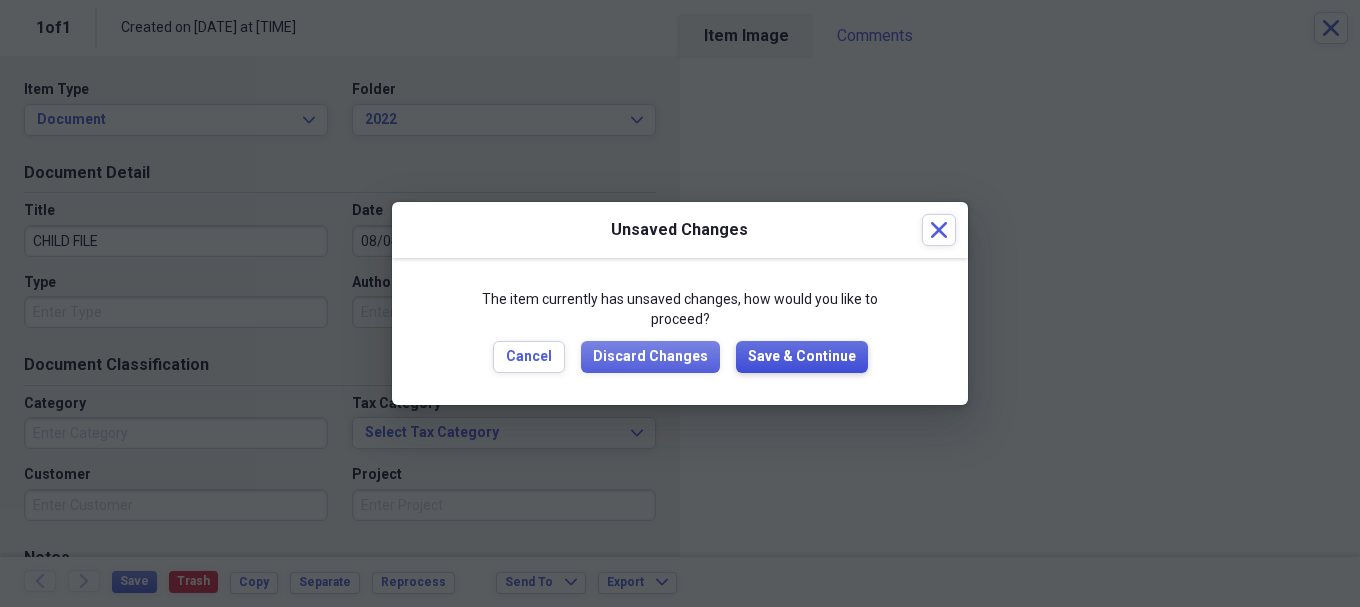 click on "Save & Continue" at bounding box center (802, 357) 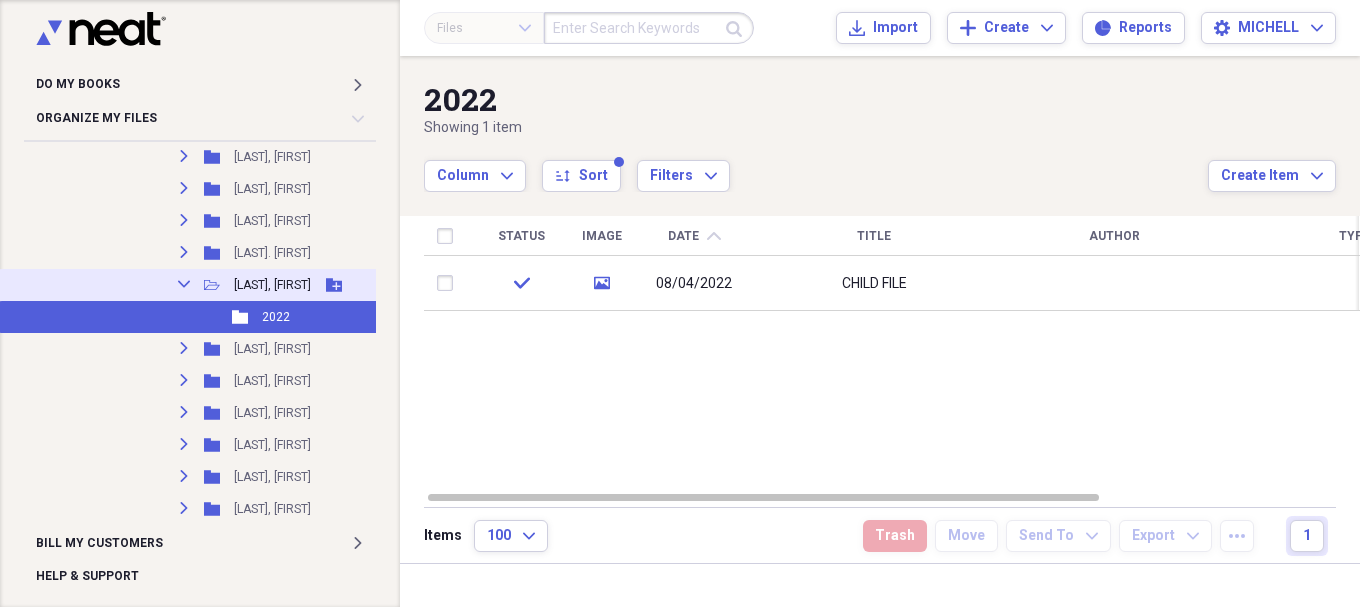 click on "Collapse" 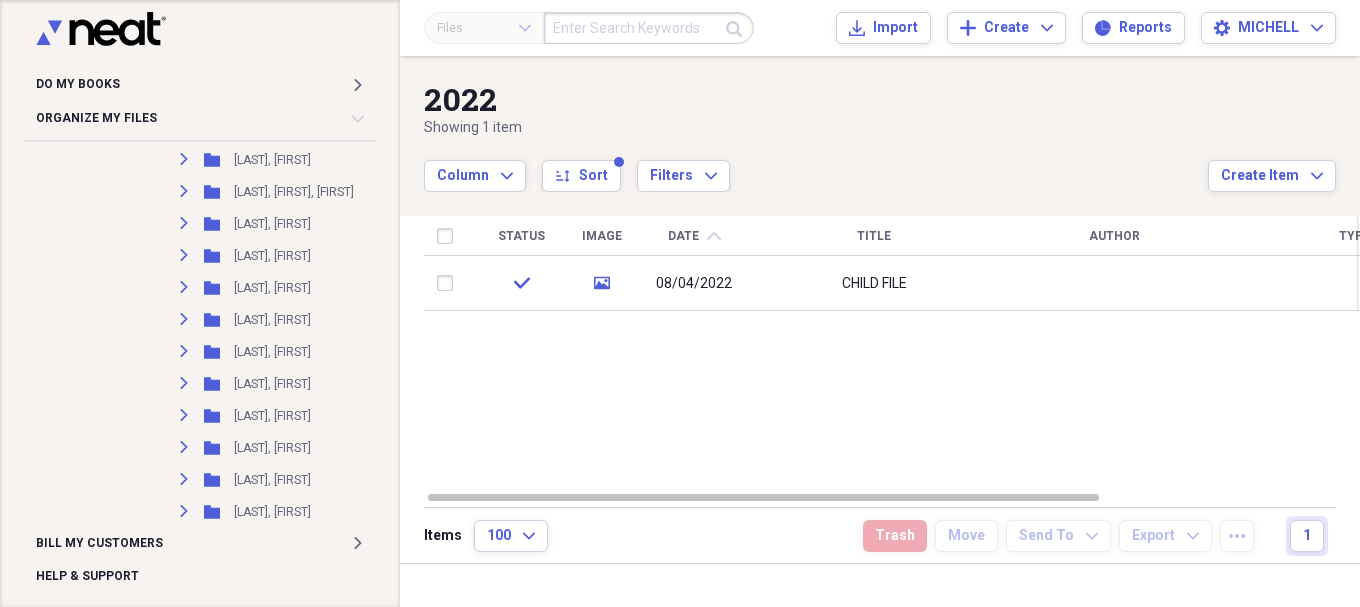 scroll, scrollTop: 11333, scrollLeft: 0, axis: vertical 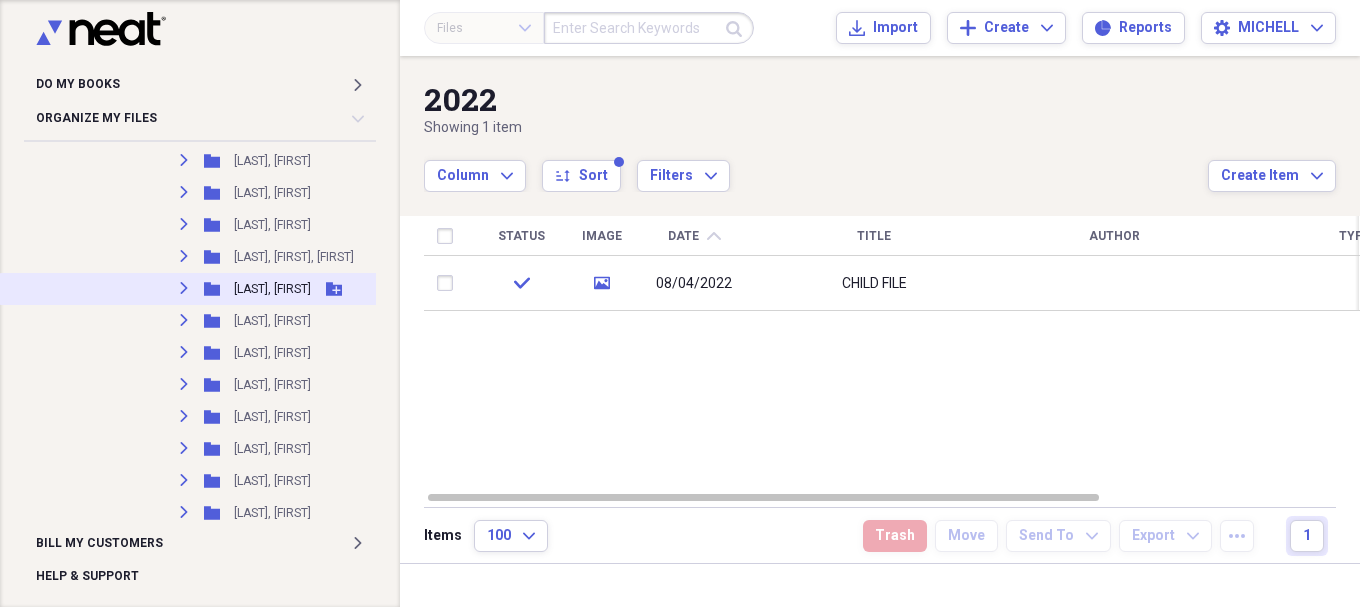 click on "Expand" 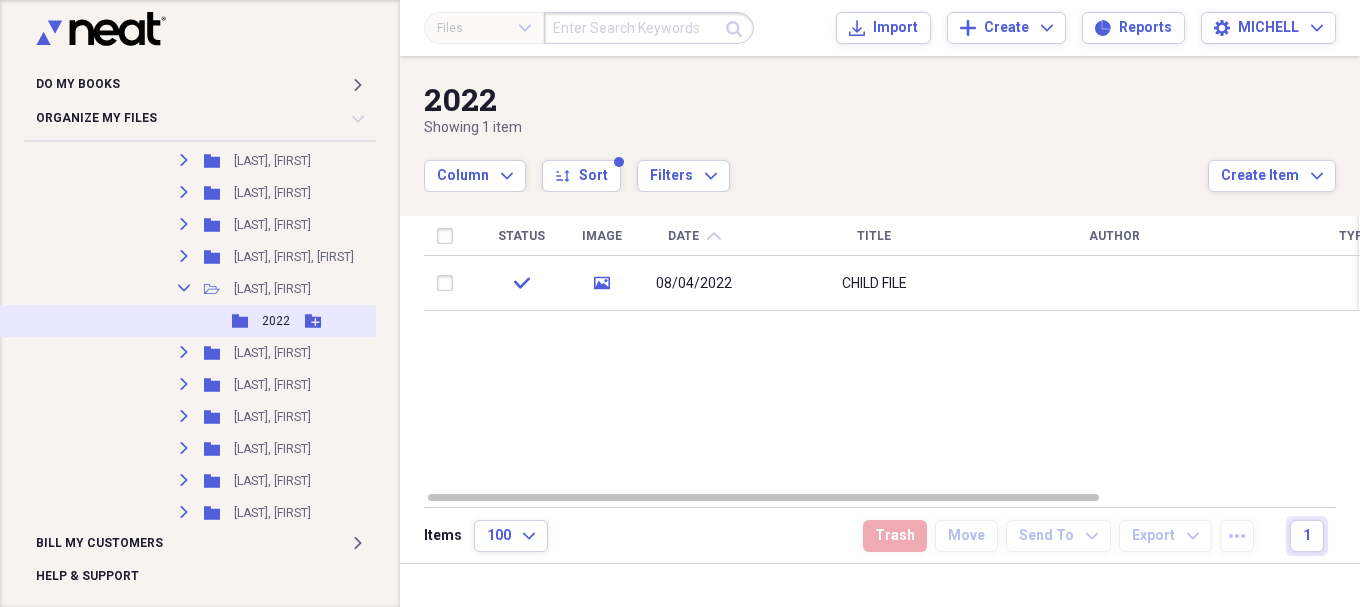 click on "2022" at bounding box center [276, 321] 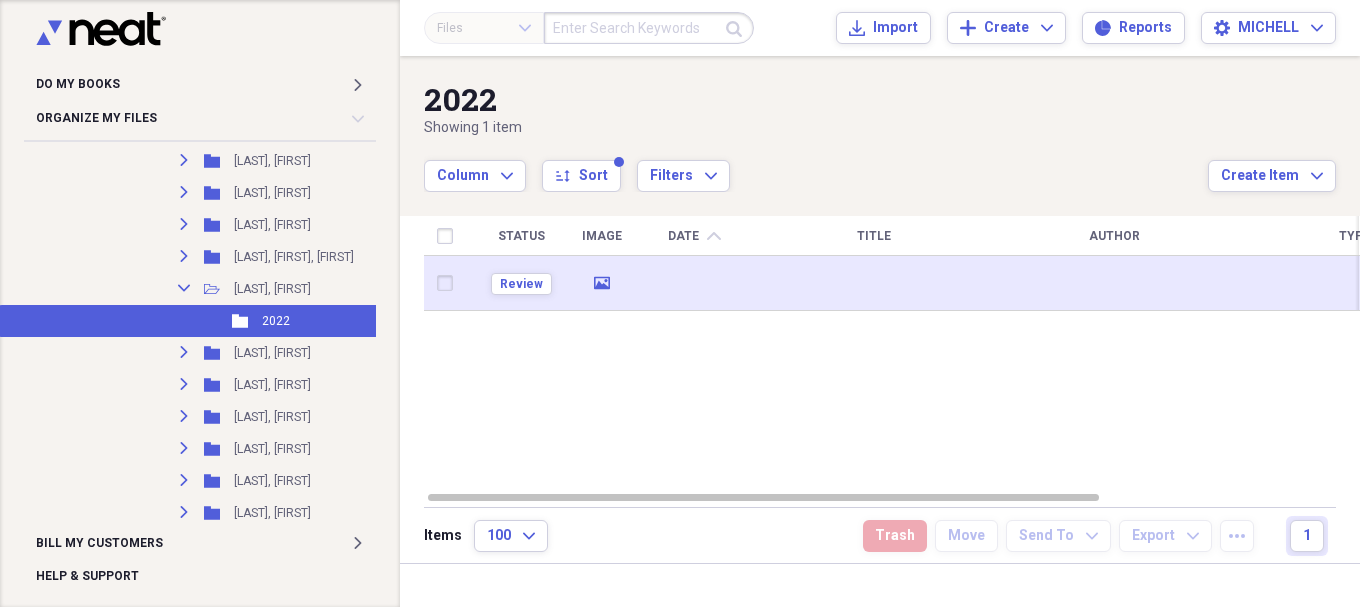 click at bounding box center [694, 283] 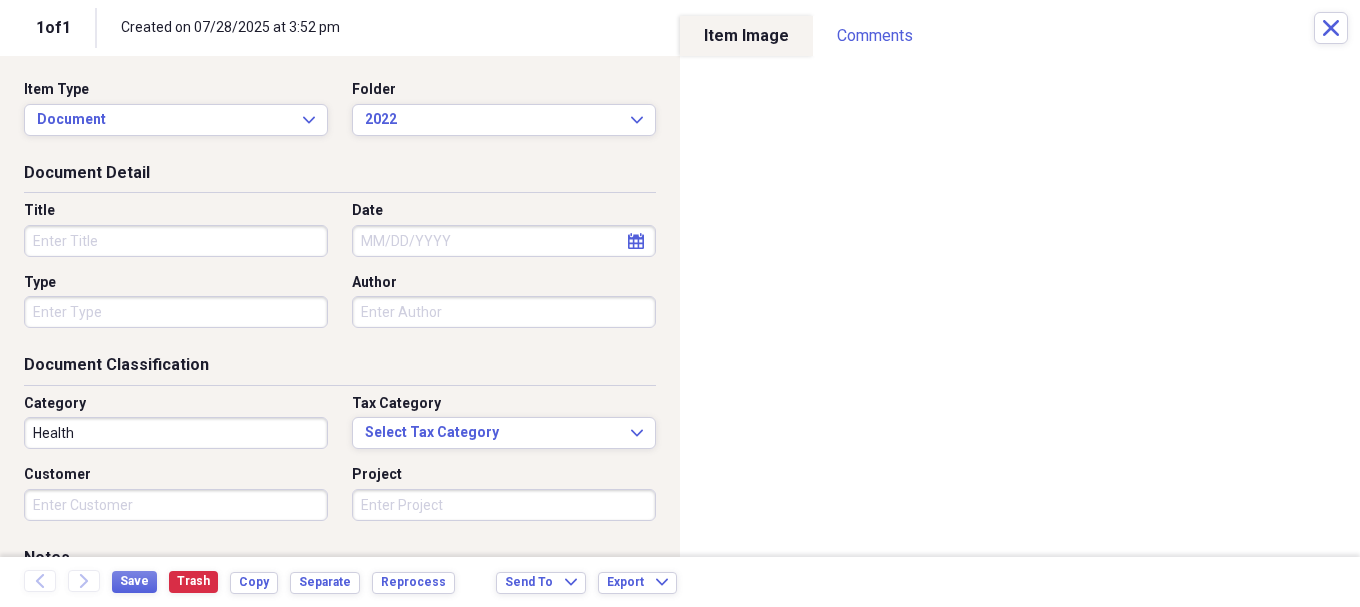 click on "Title" at bounding box center (176, 241) 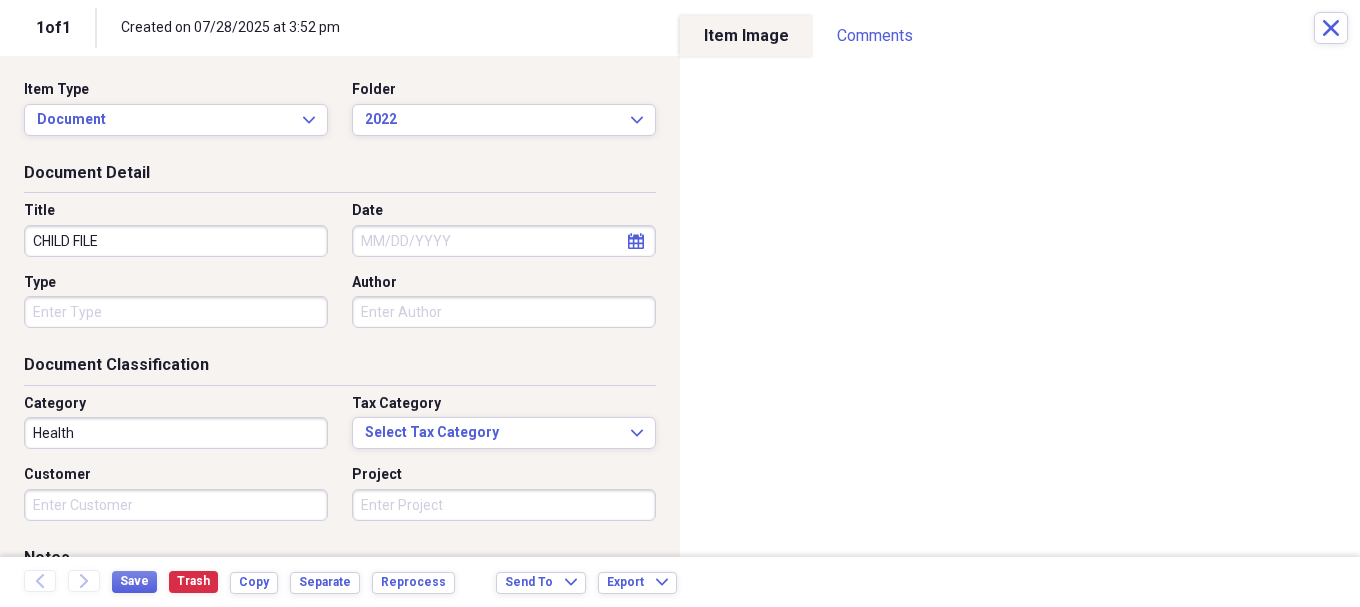 type on "CHILD FILE" 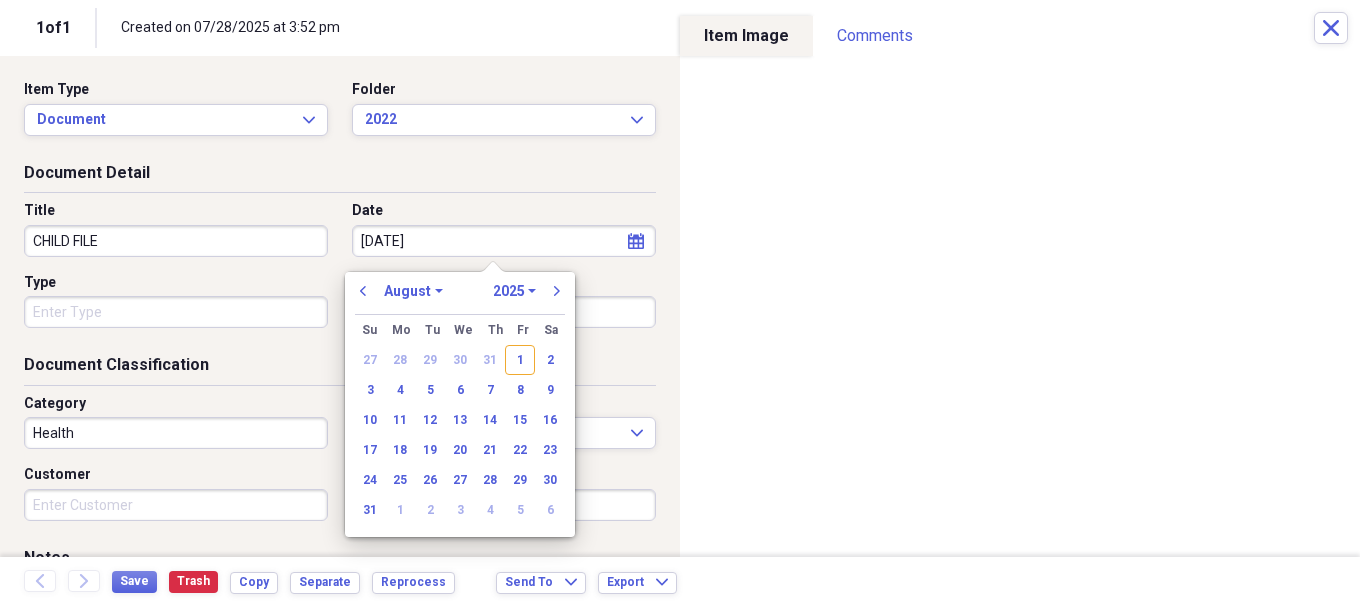 type on "[DATE]" 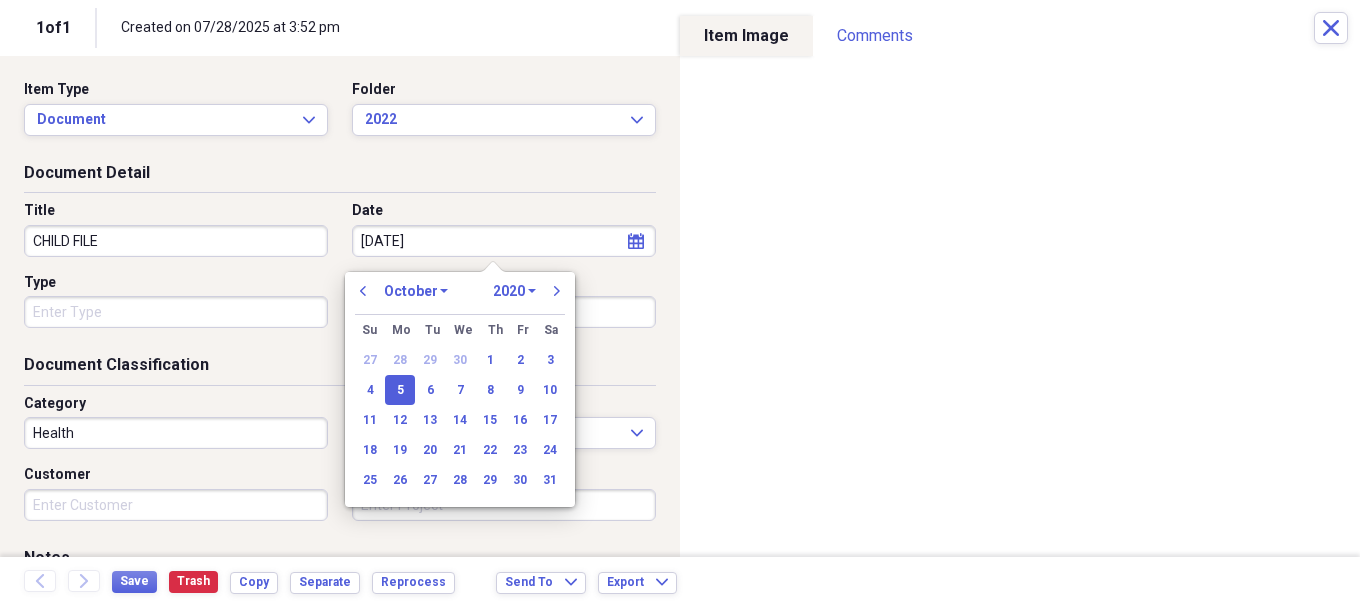 type on "10/05/2022" 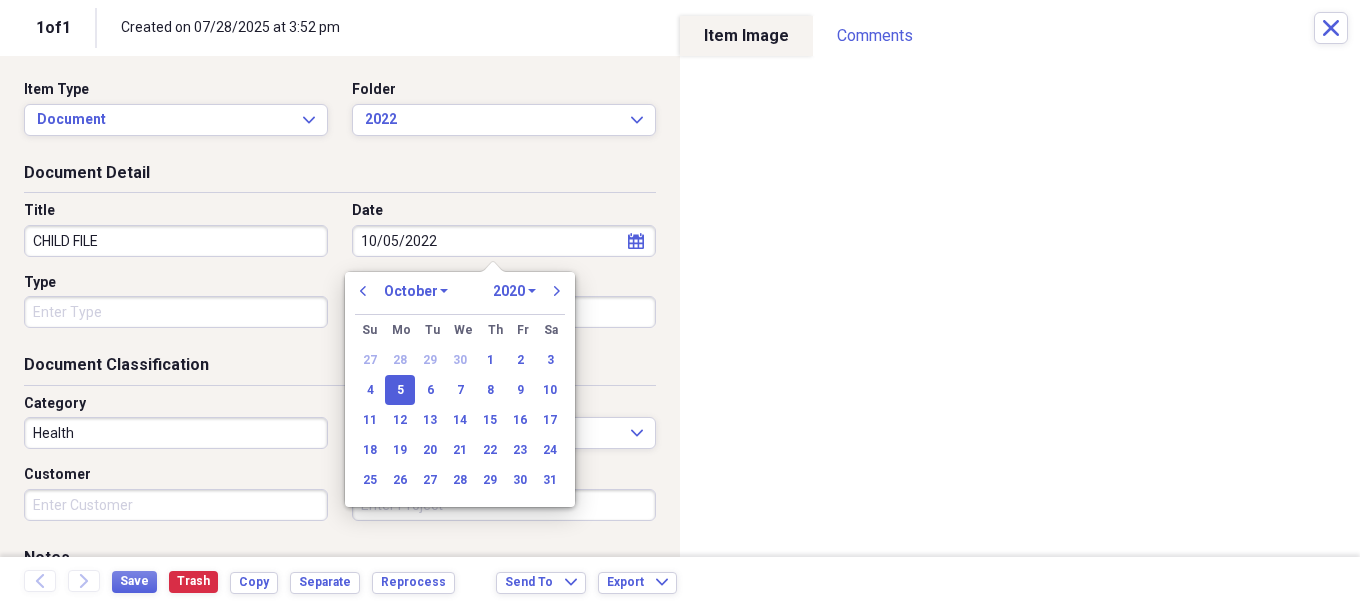 select on "2022" 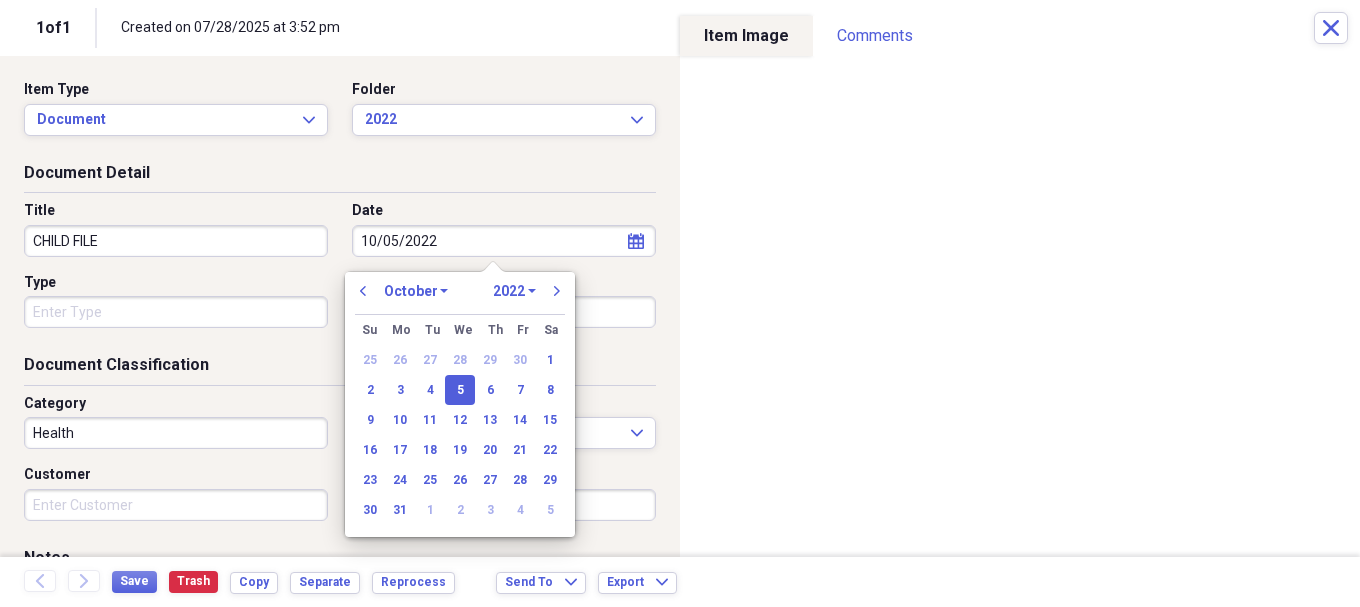 type on "10/05/2022" 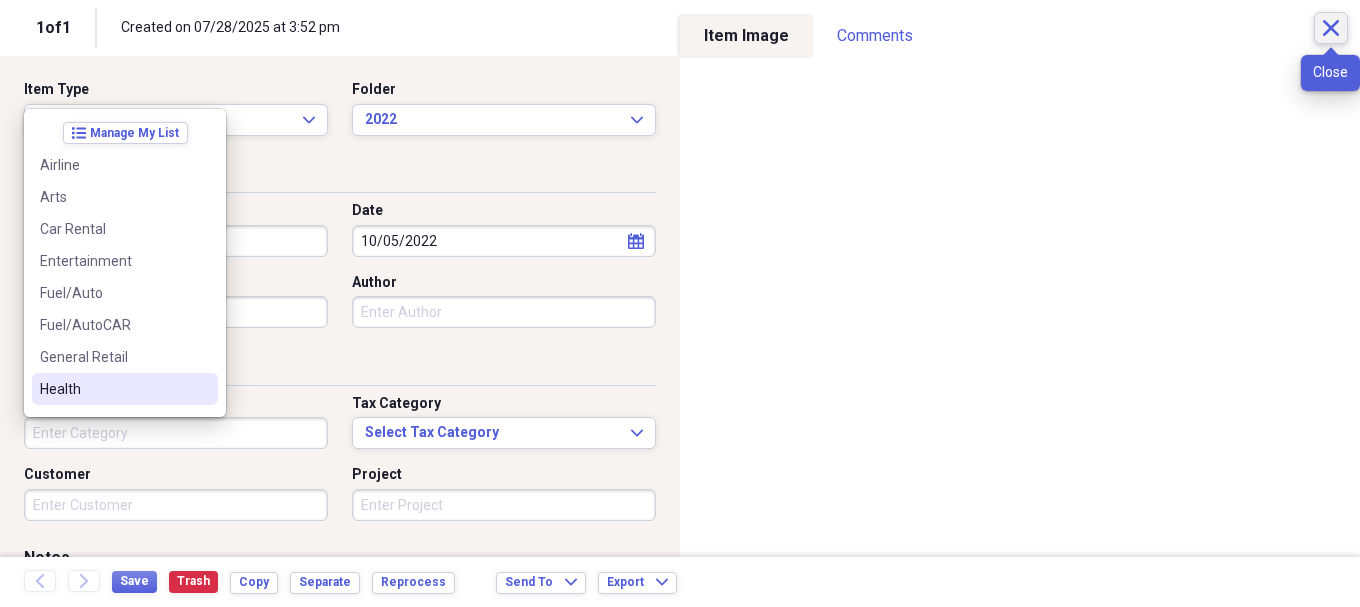 type 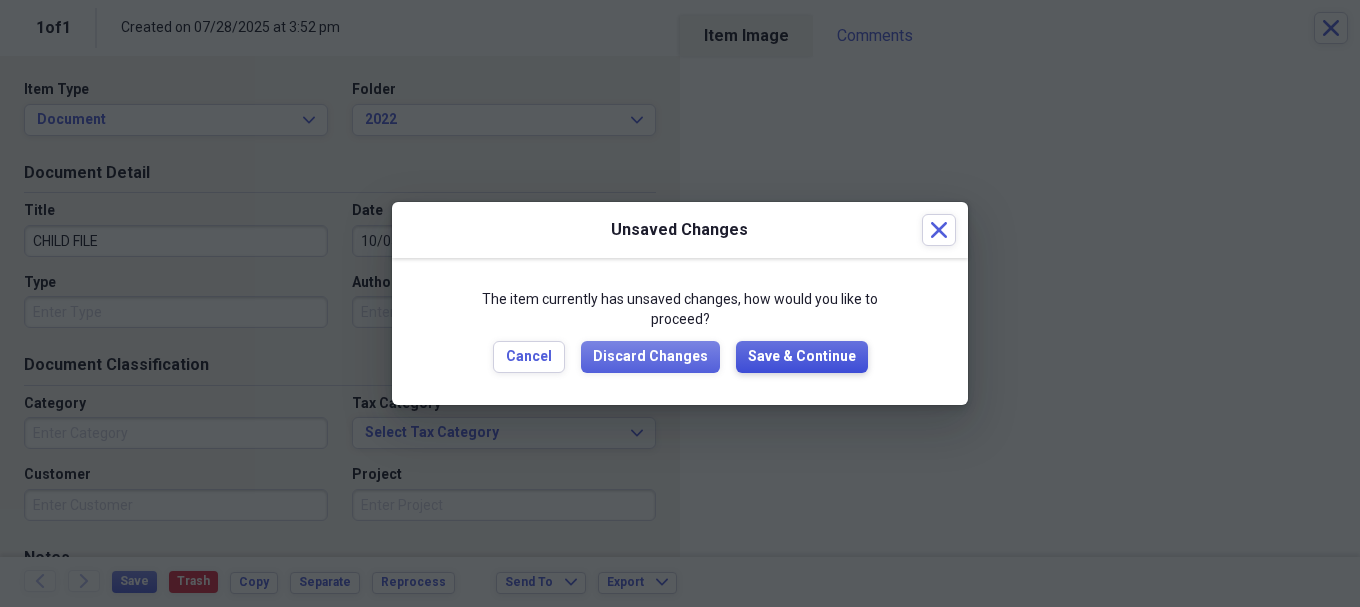 click on "Save & Continue" at bounding box center (802, 357) 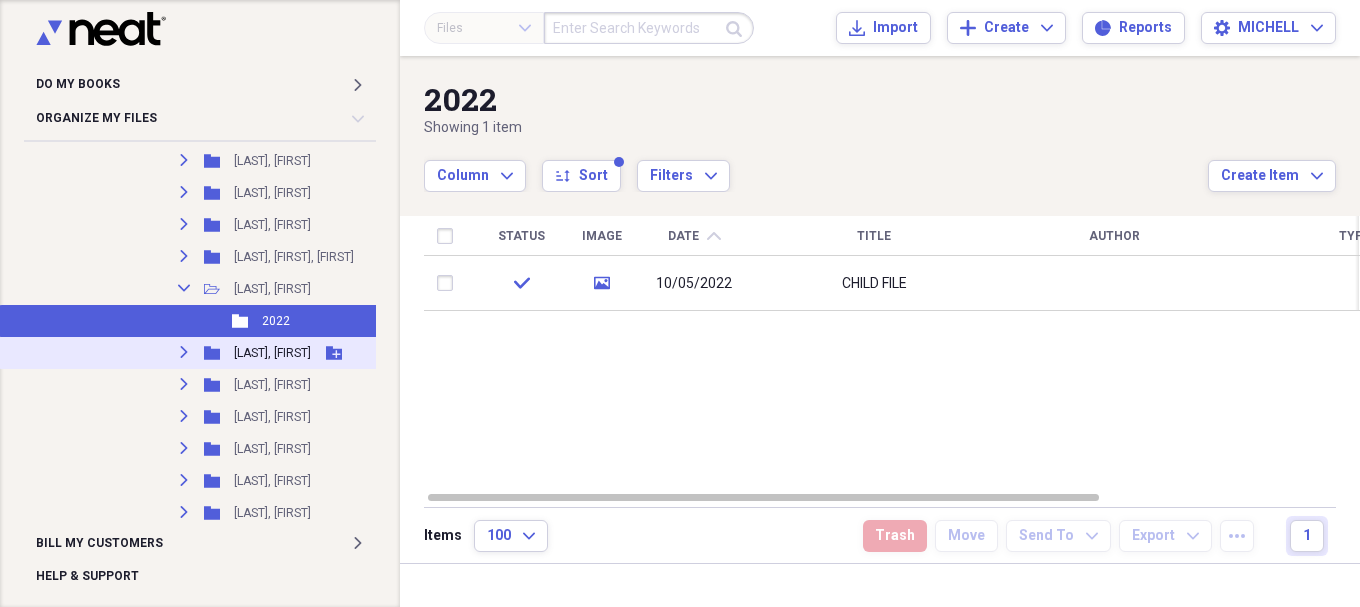 drag, startPoint x: 181, startPoint y: 290, endPoint x: 160, endPoint y: 309, distance: 28.319605 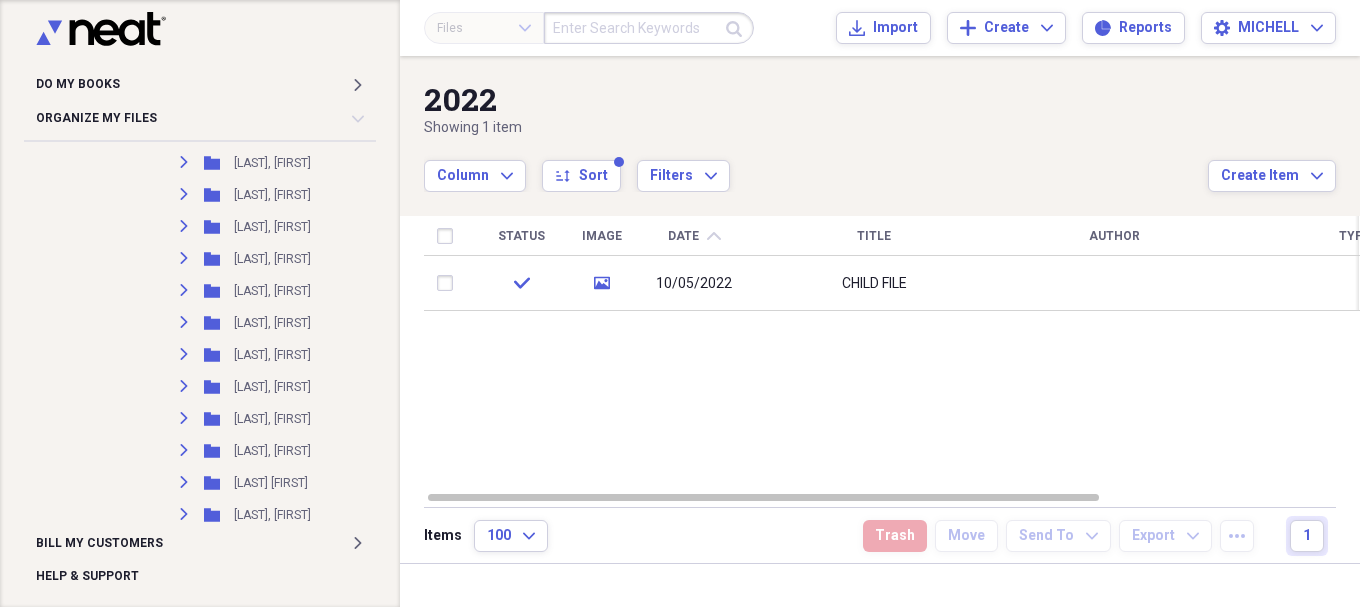 scroll, scrollTop: 9167, scrollLeft: 0, axis: vertical 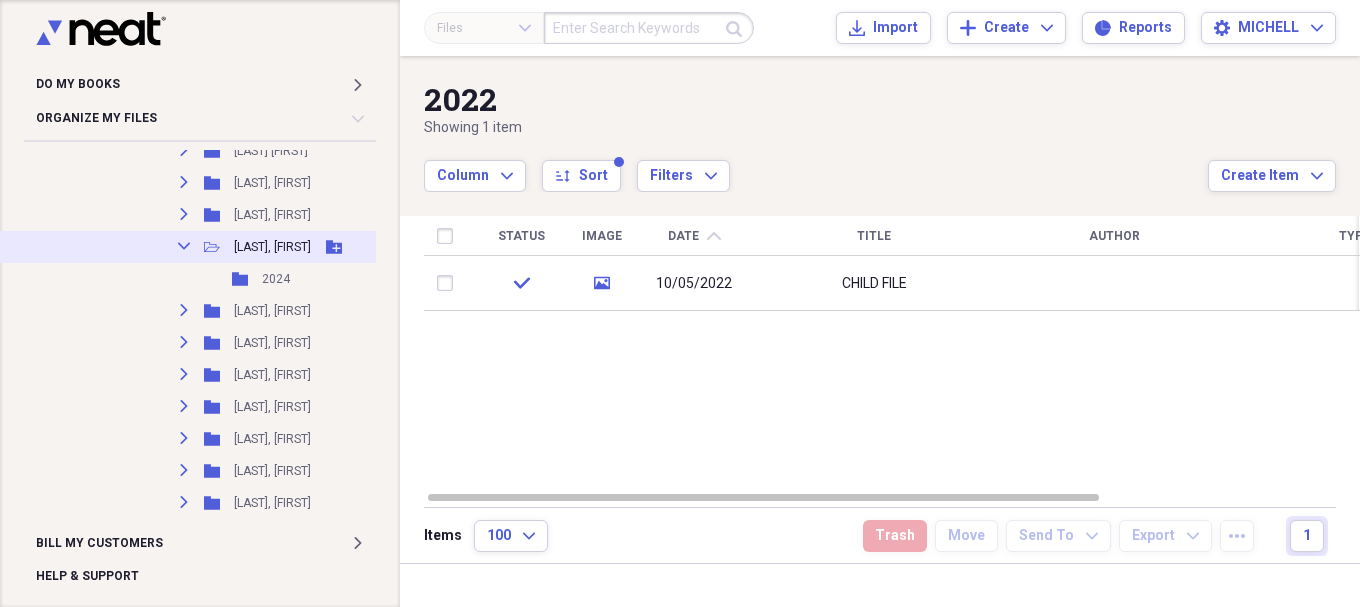 click on "Collapse" 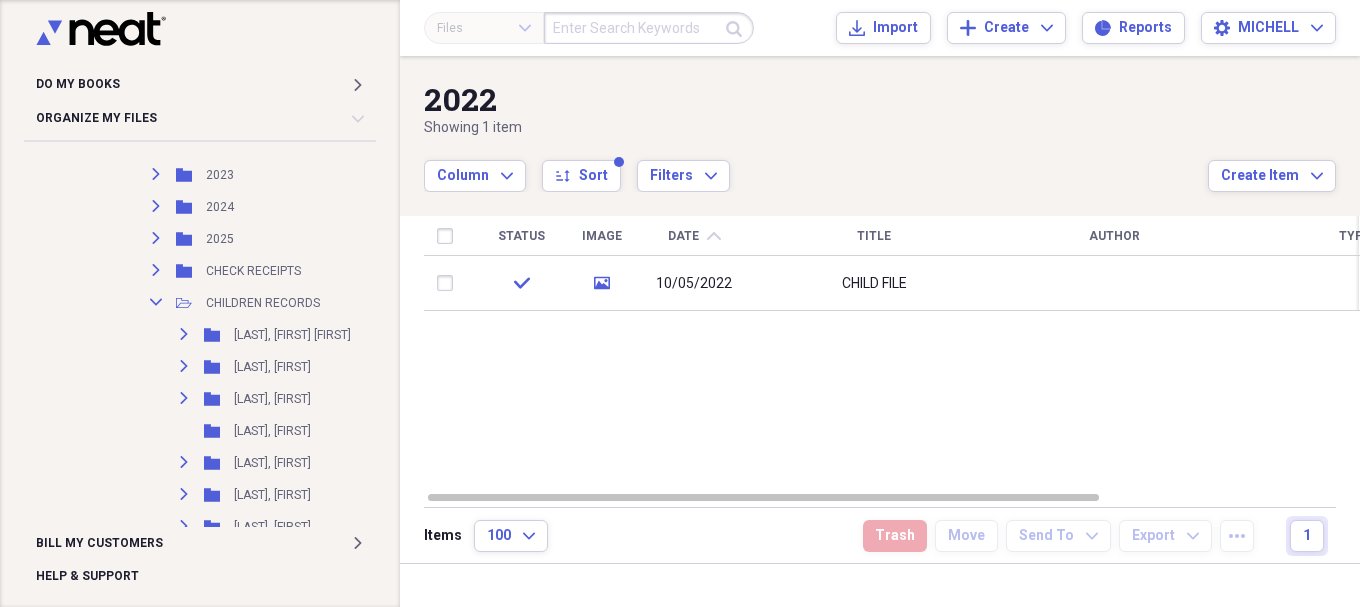 scroll, scrollTop: 3500, scrollLeft: 0, axis: vertical 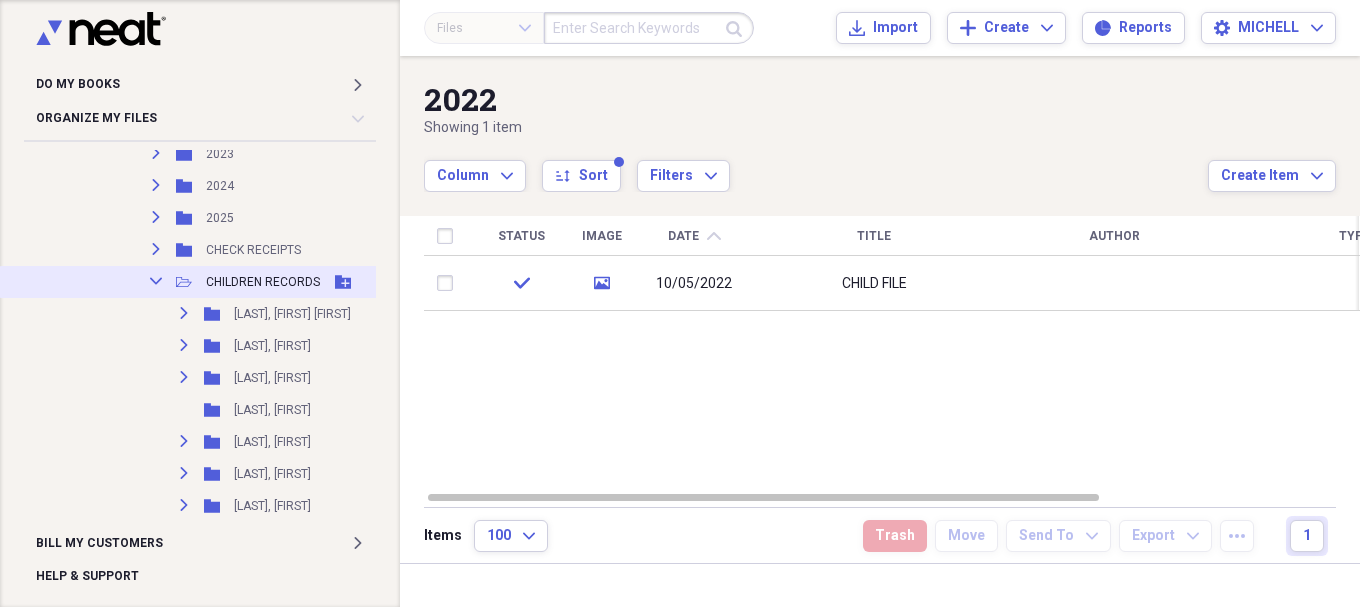 click on "Collapse" 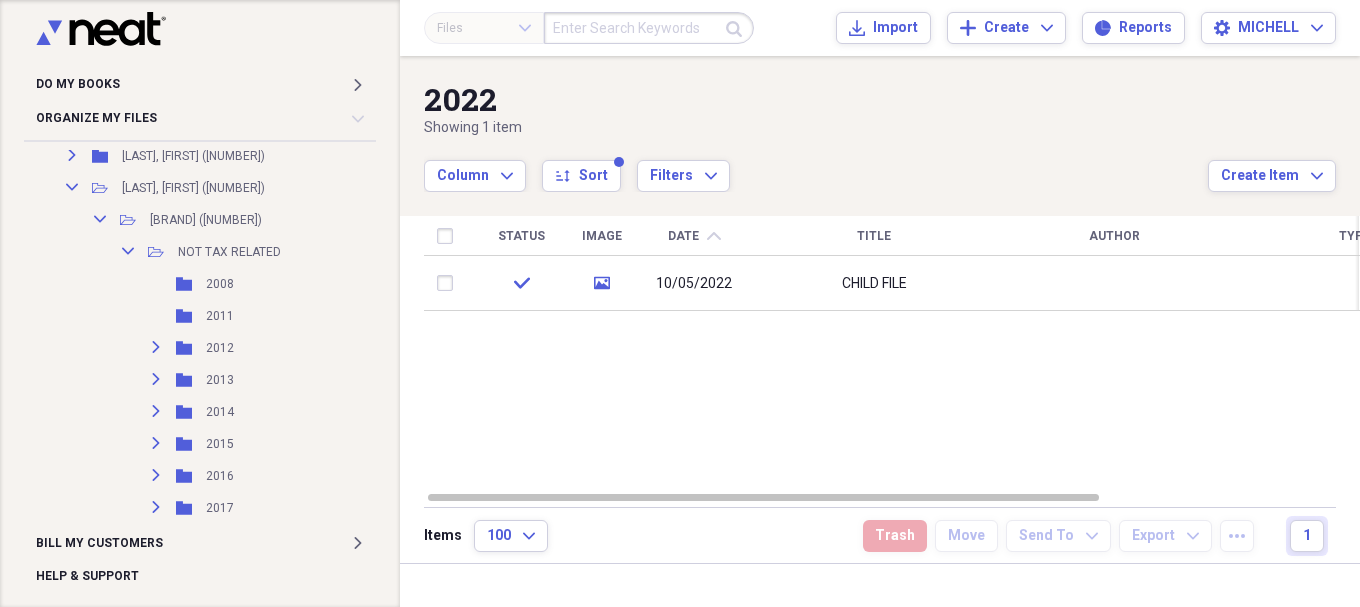 scroll, scrollTop: 2833, scrollLeft: 0, axis: vertical 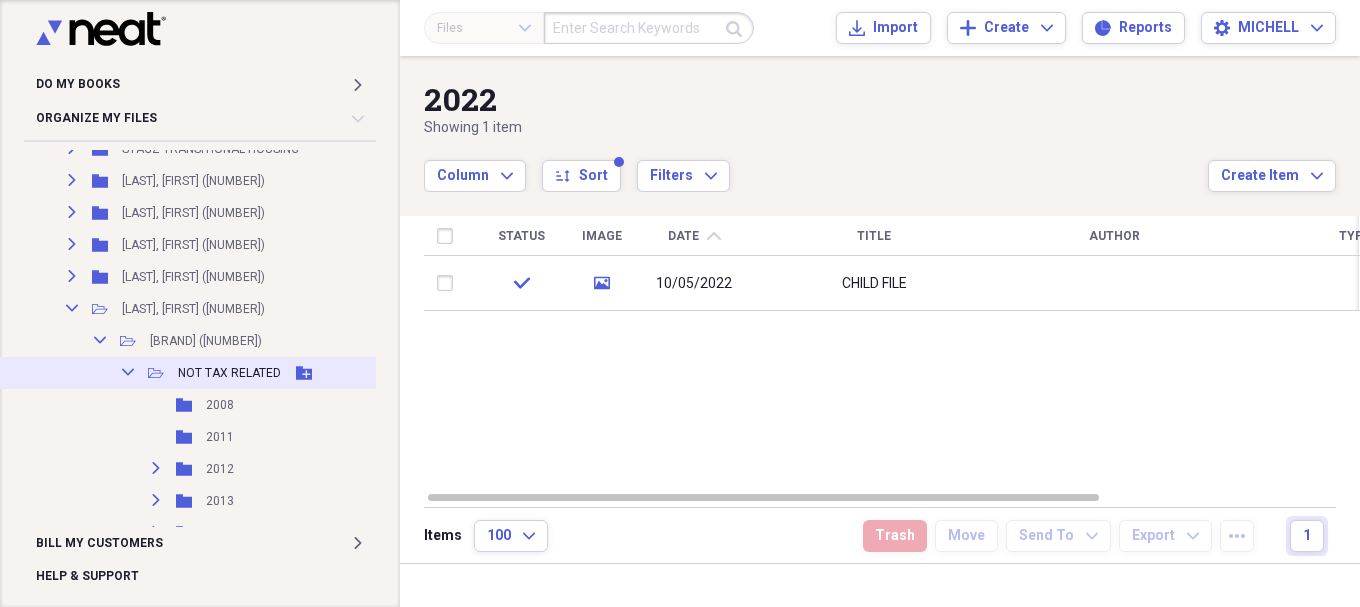 click on "Collapse" 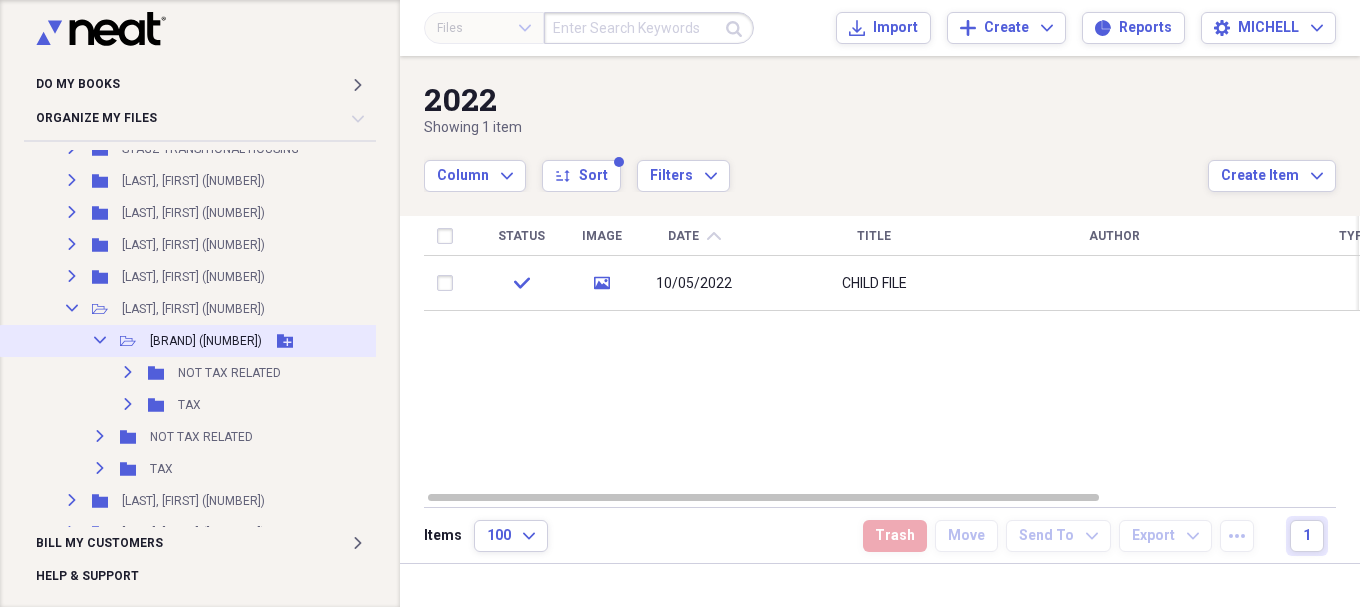 click 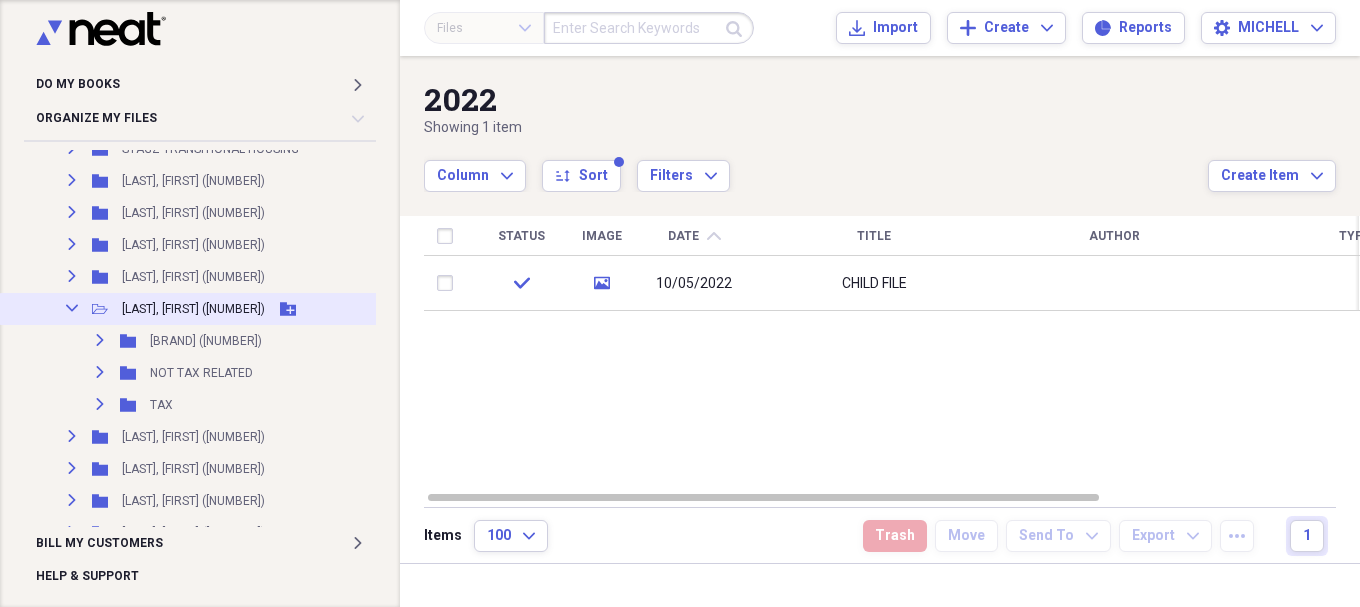 click on "Collapse" 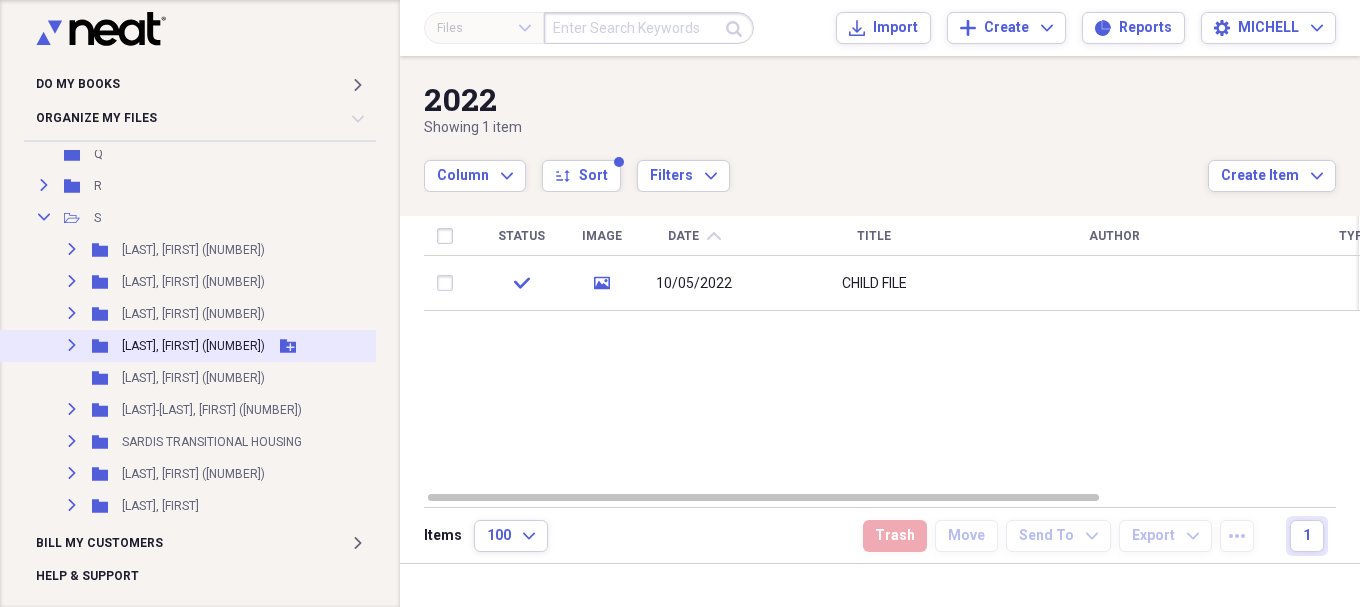 scroll, scrollTop: 1000, scrollLeft: 0, axis: vertical 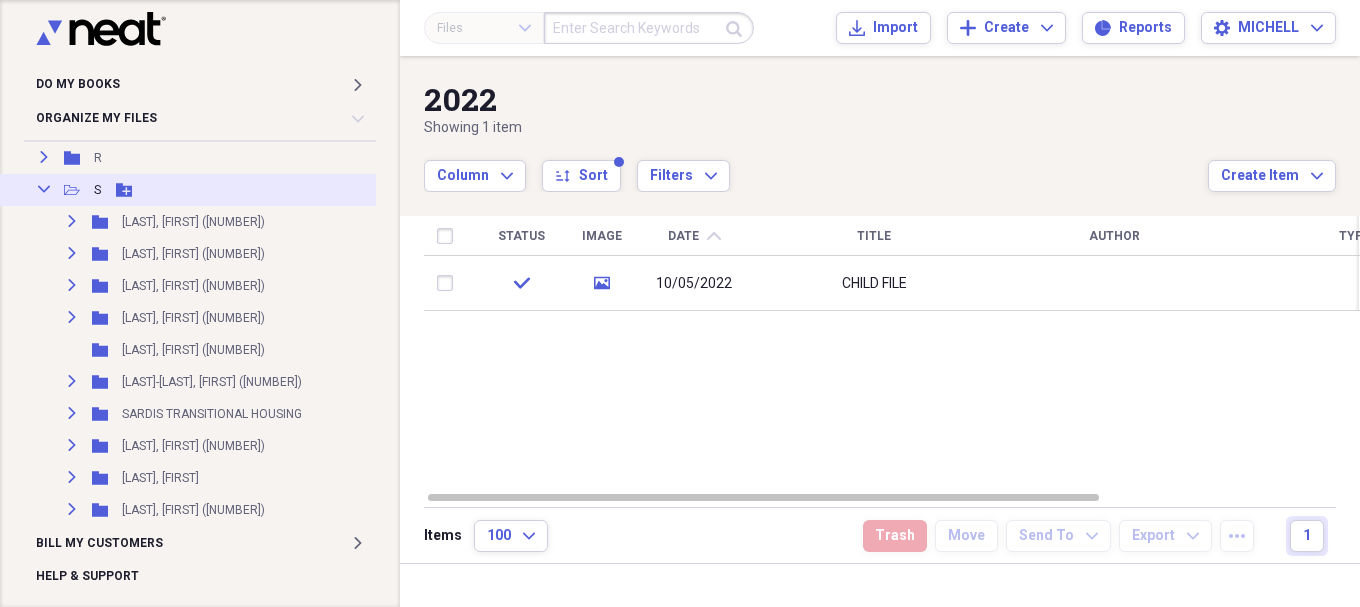 click on "Collapse" 